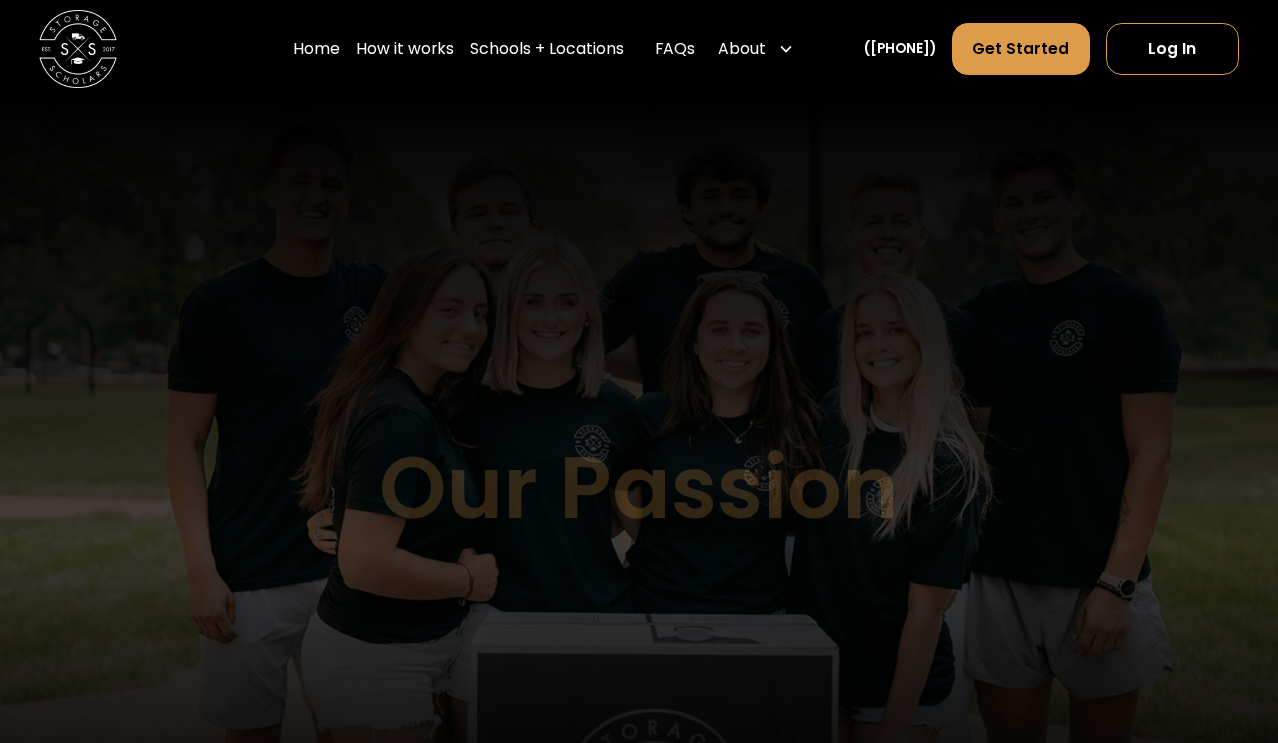 scroll, scrollTop: 0, scrollLeft: 0, axis: both 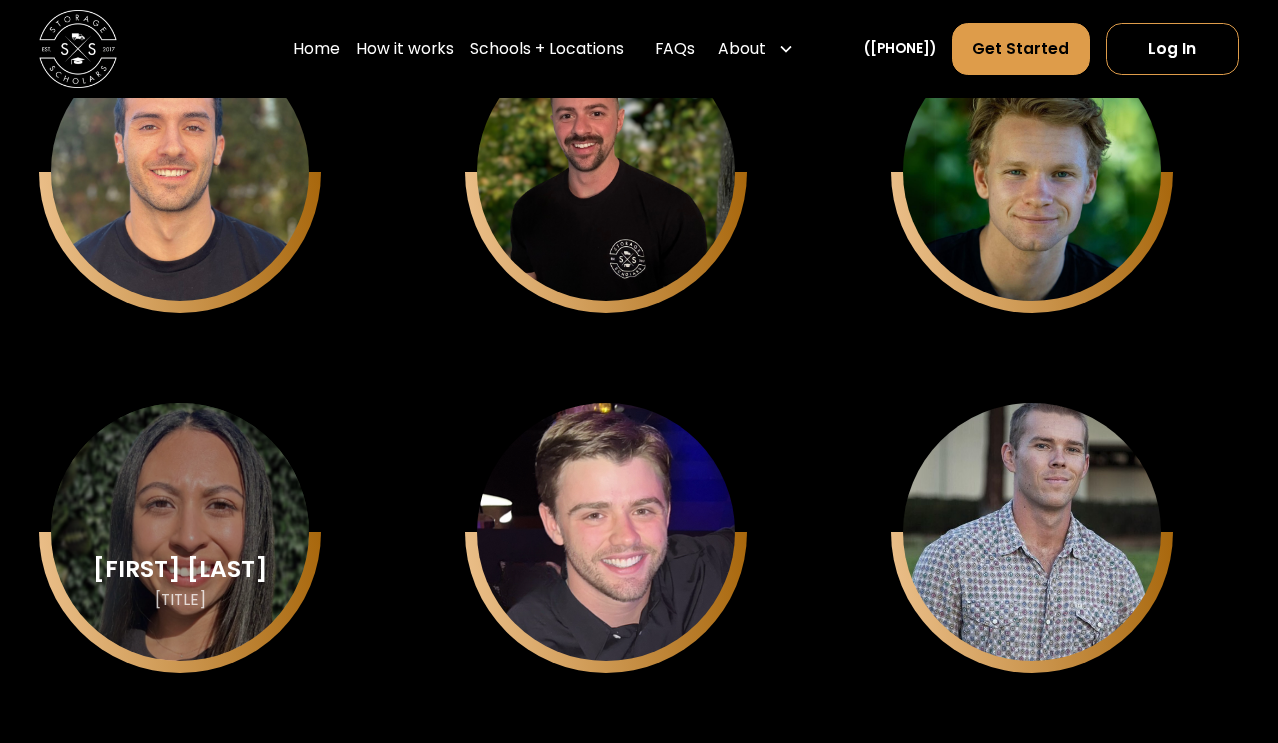 click on "Alexia Coupar" at bounding box center (180, -872) 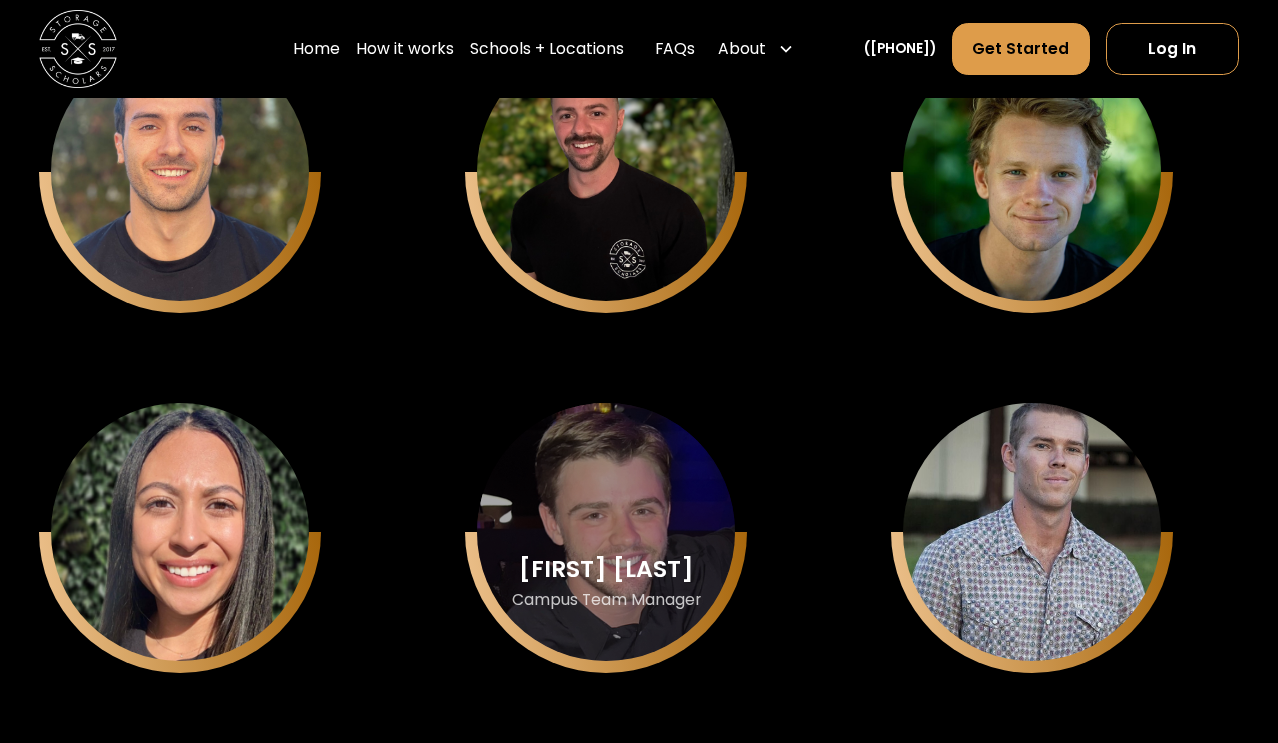 click on "Jack Kander" at bounding box center (180, -872) 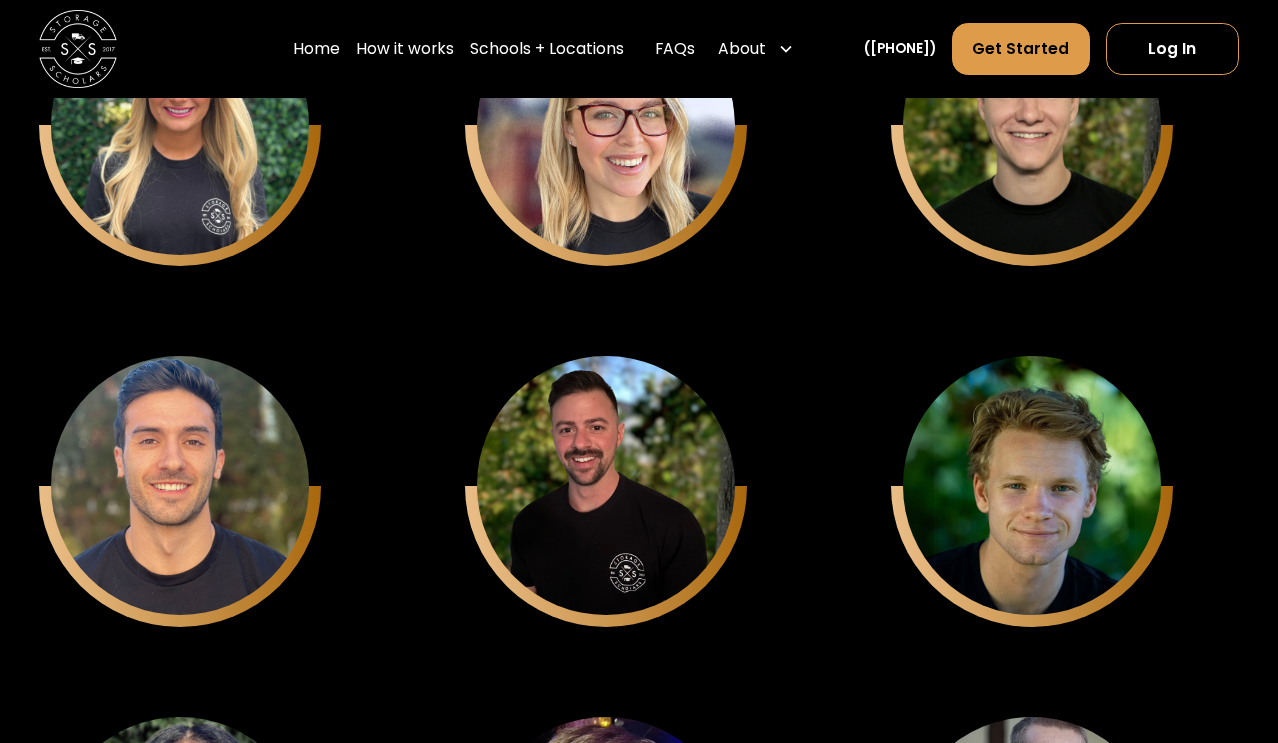 scroll, scrollTop: 5911, scrollLeft: 0, axis: vertical 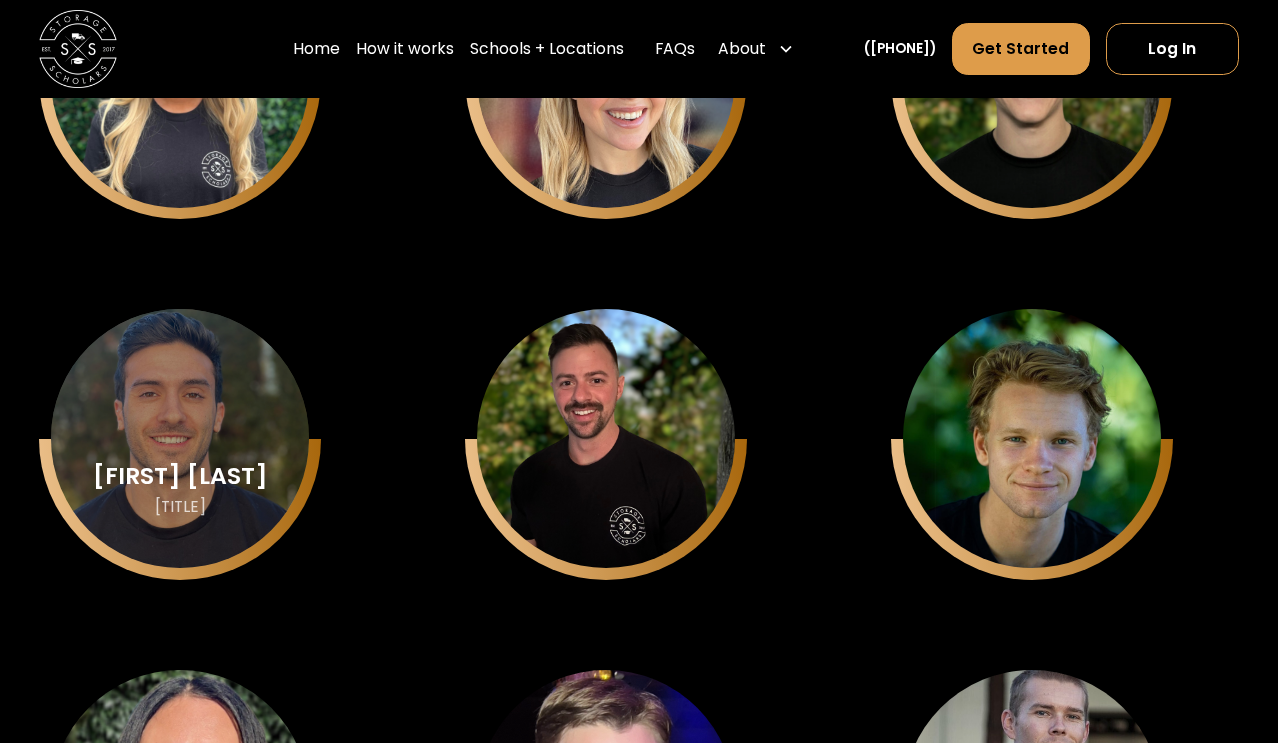 click on "Nicholas Cousillas Campus Teams Manager" at bounding box center [180, -642] 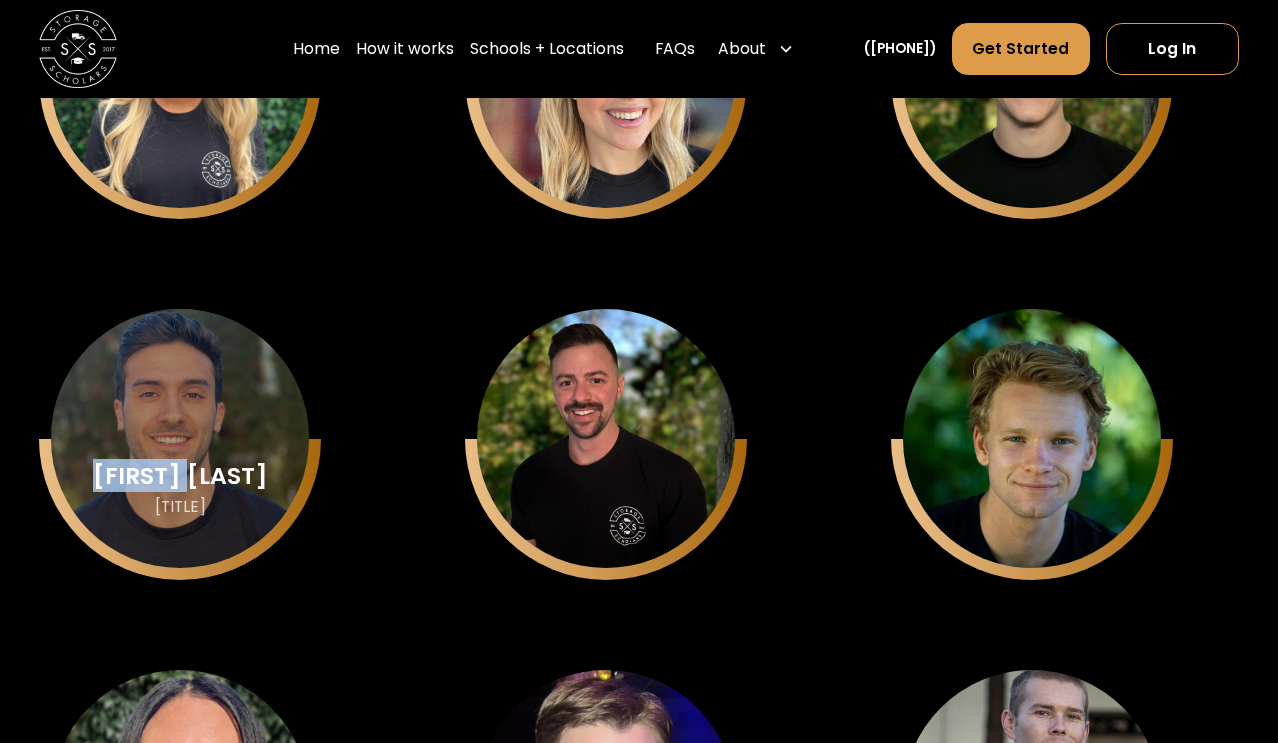 click on "Nicholas Cousillas Campus Teams Manager" at bounding box center (180, -642) 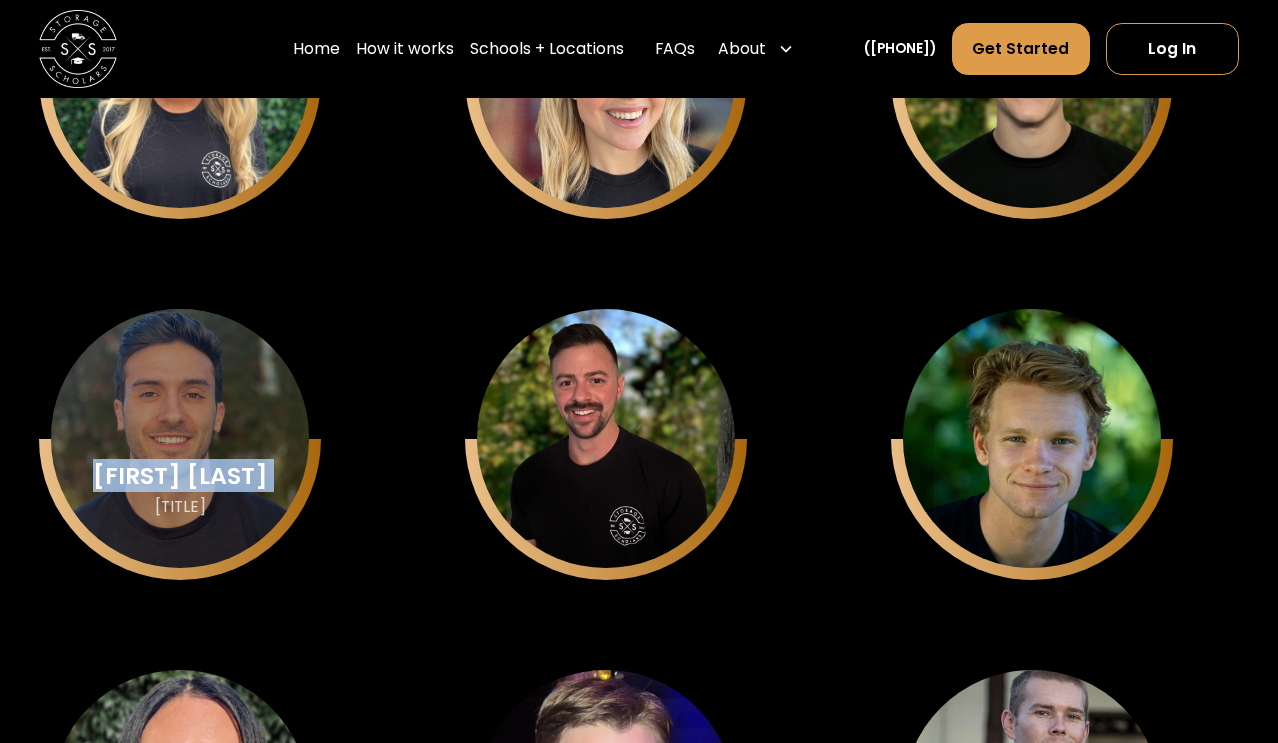 click on "Nicholas Cousillas Campus Teams Manager" at bounding box center [180, -642] 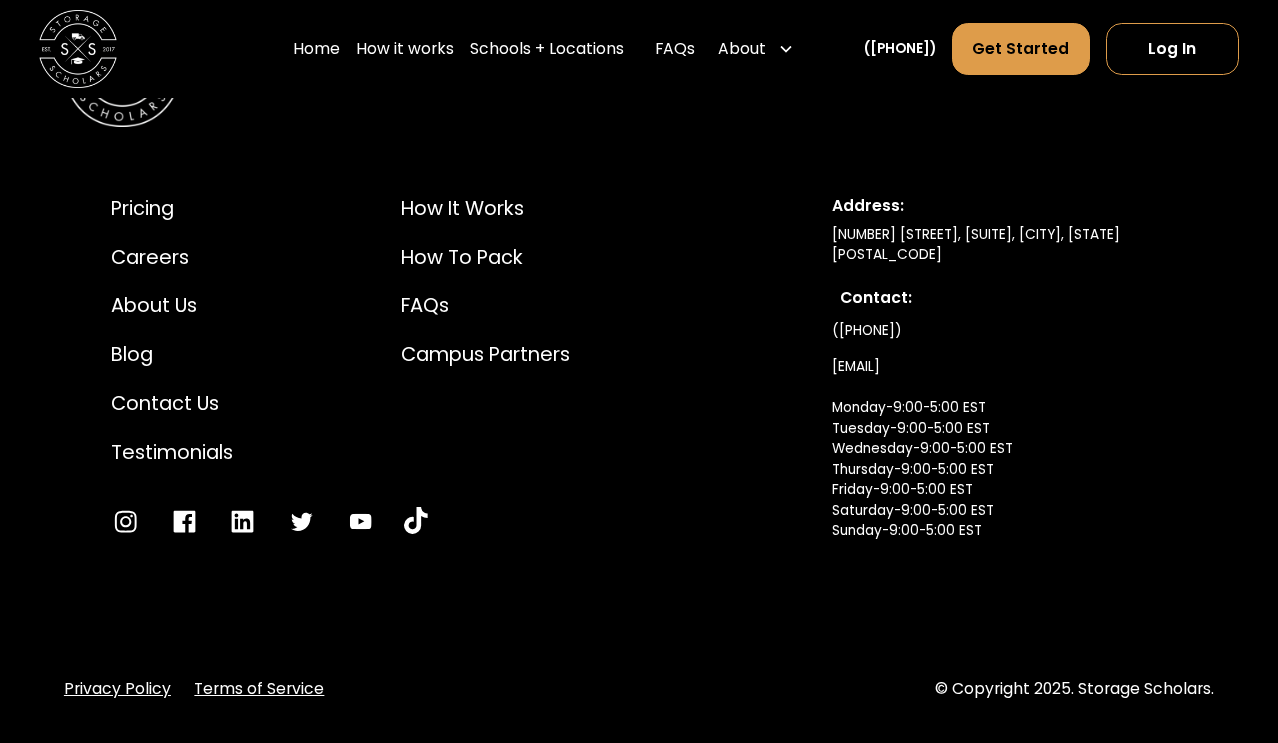 scroll, scrollTop: 10328, scrollLeft: 0, axis: vertical 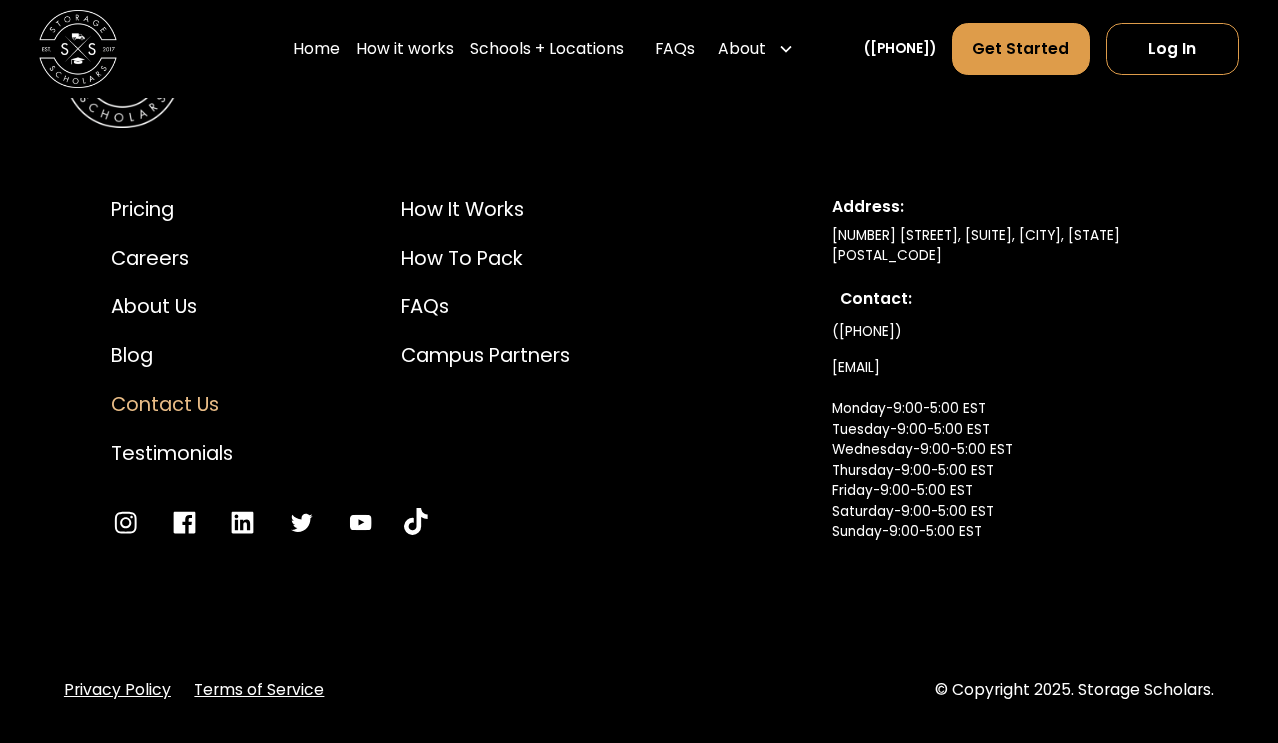 click on "Contact Us" at bounding box center (172, 404) 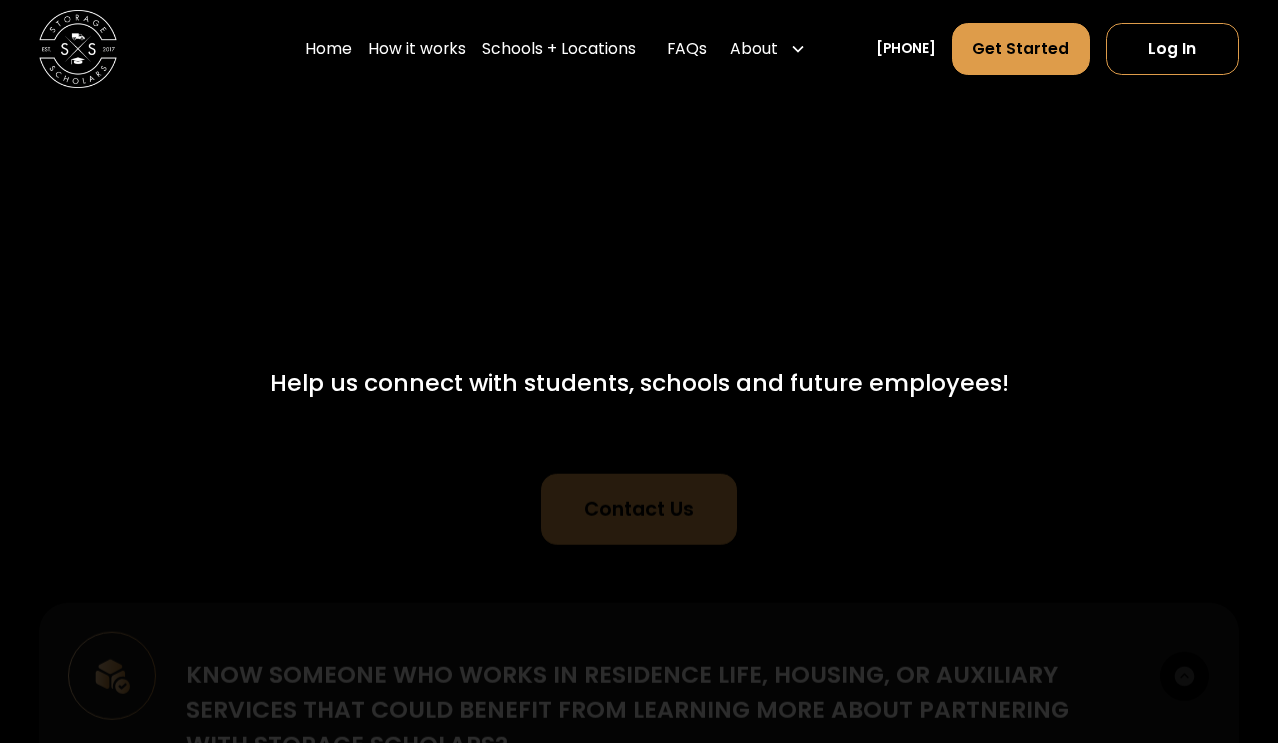 scroll, scrollTop: 0, scrollLeft: 0, axis: both 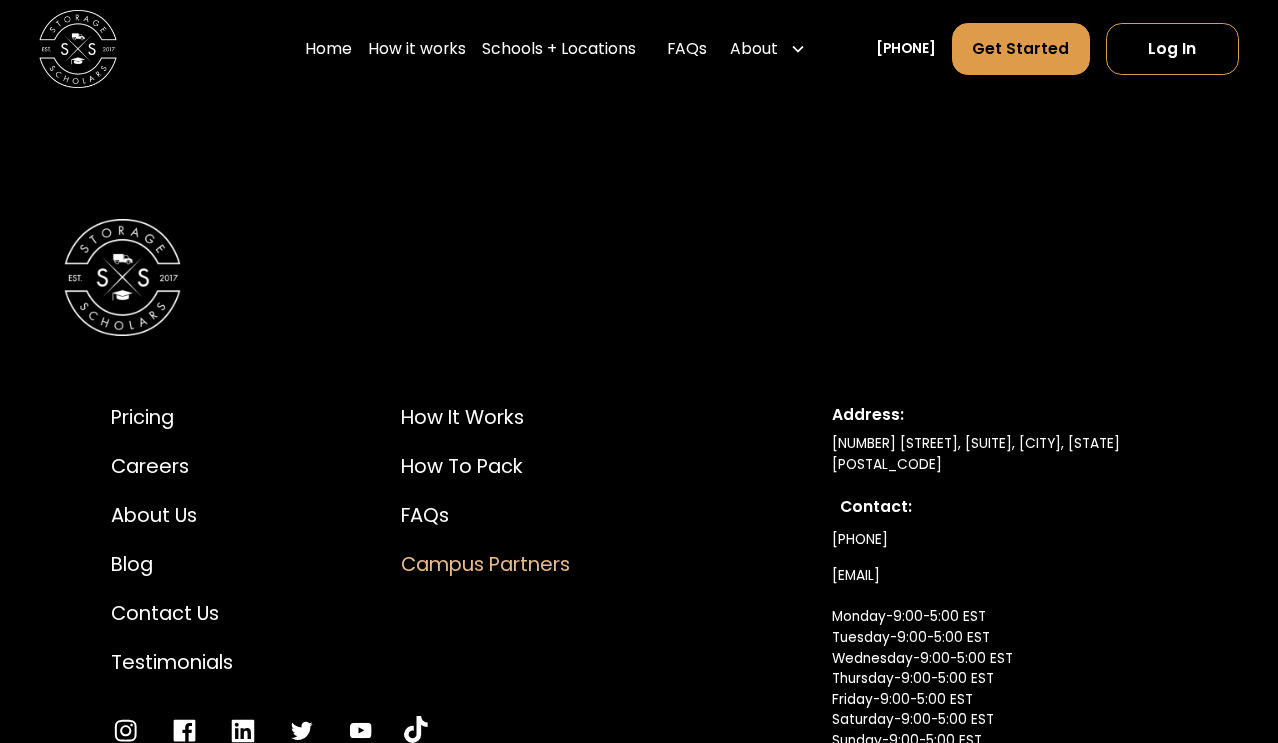click on "Campus Partners" at bounding box center [485, 564] 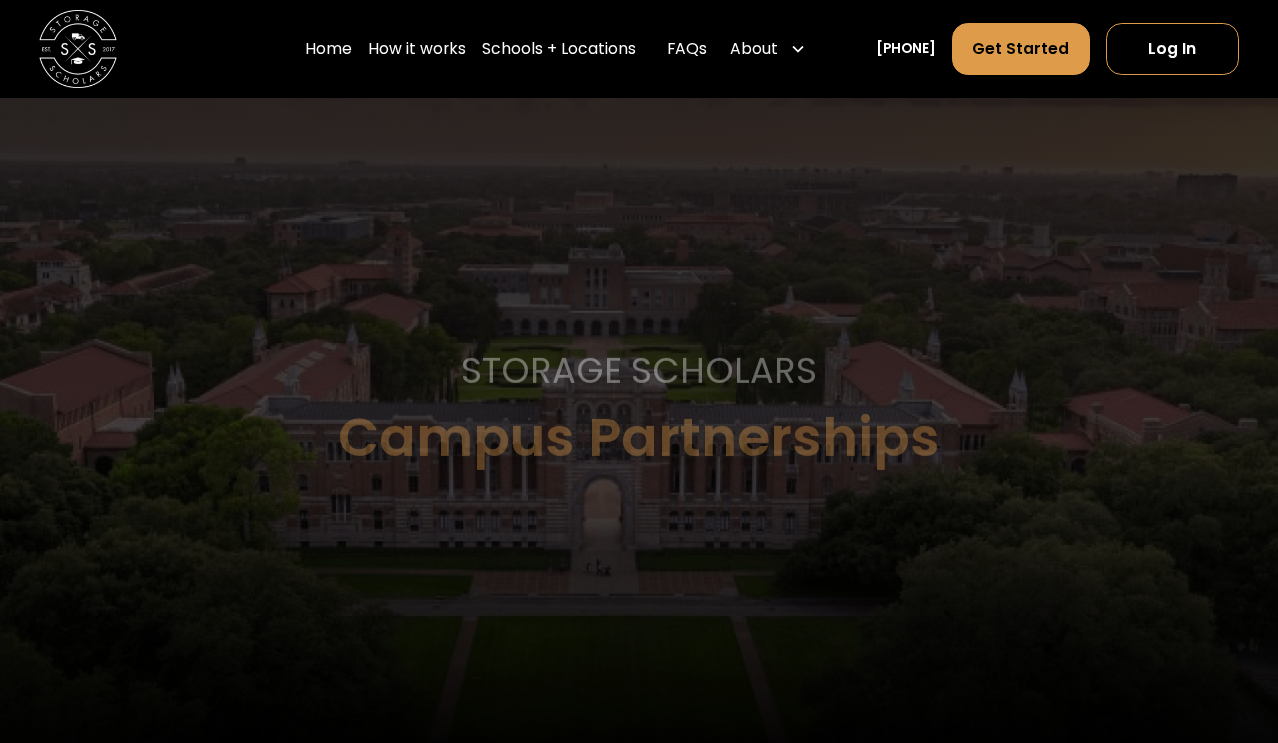 scroll, scrollTop: 0, scrollLeft: 0, axis: both 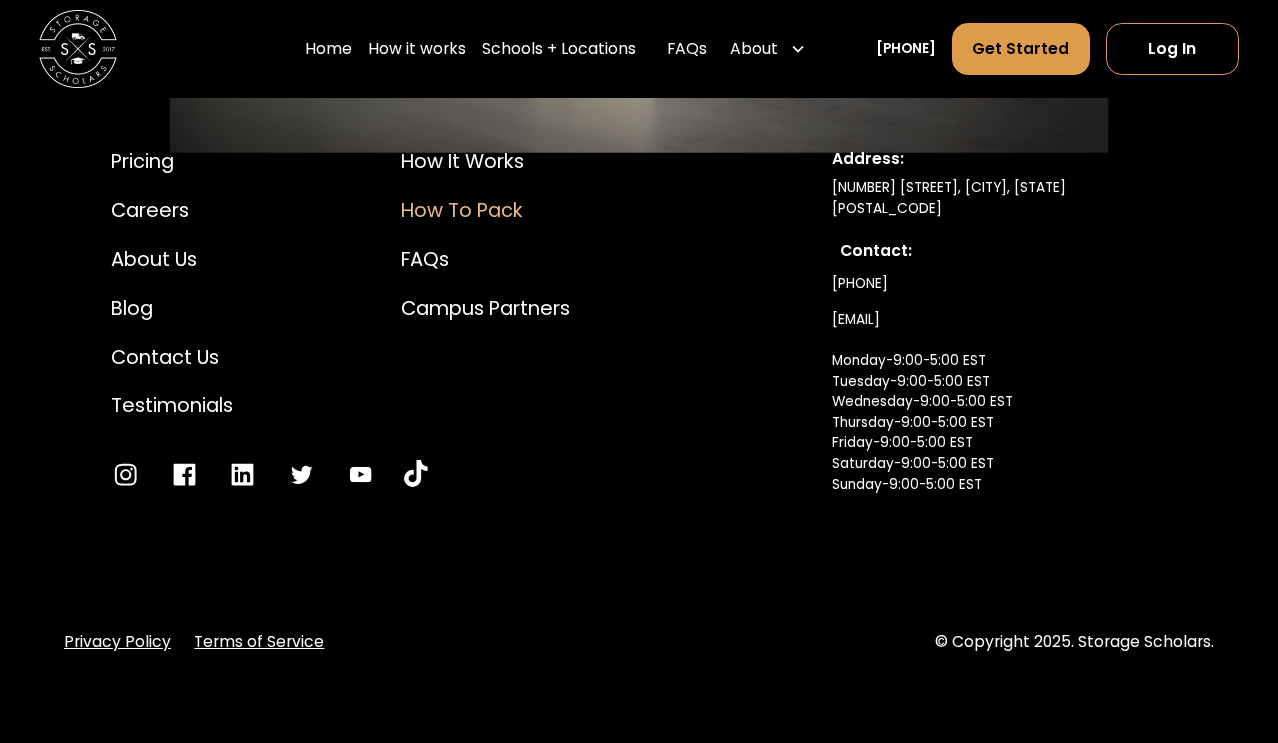click on "How to Pack" at bounding box center (485, 210) 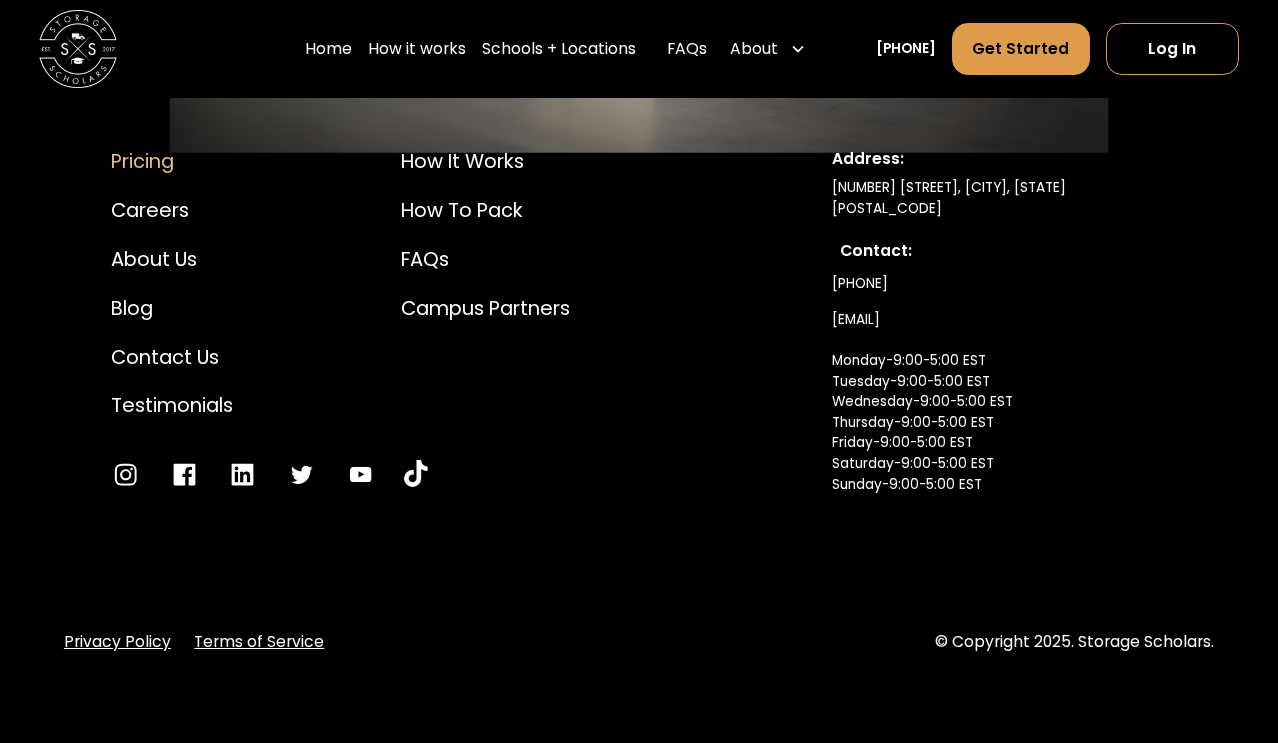 click on "Pricing" at bounding box center [172, 161] 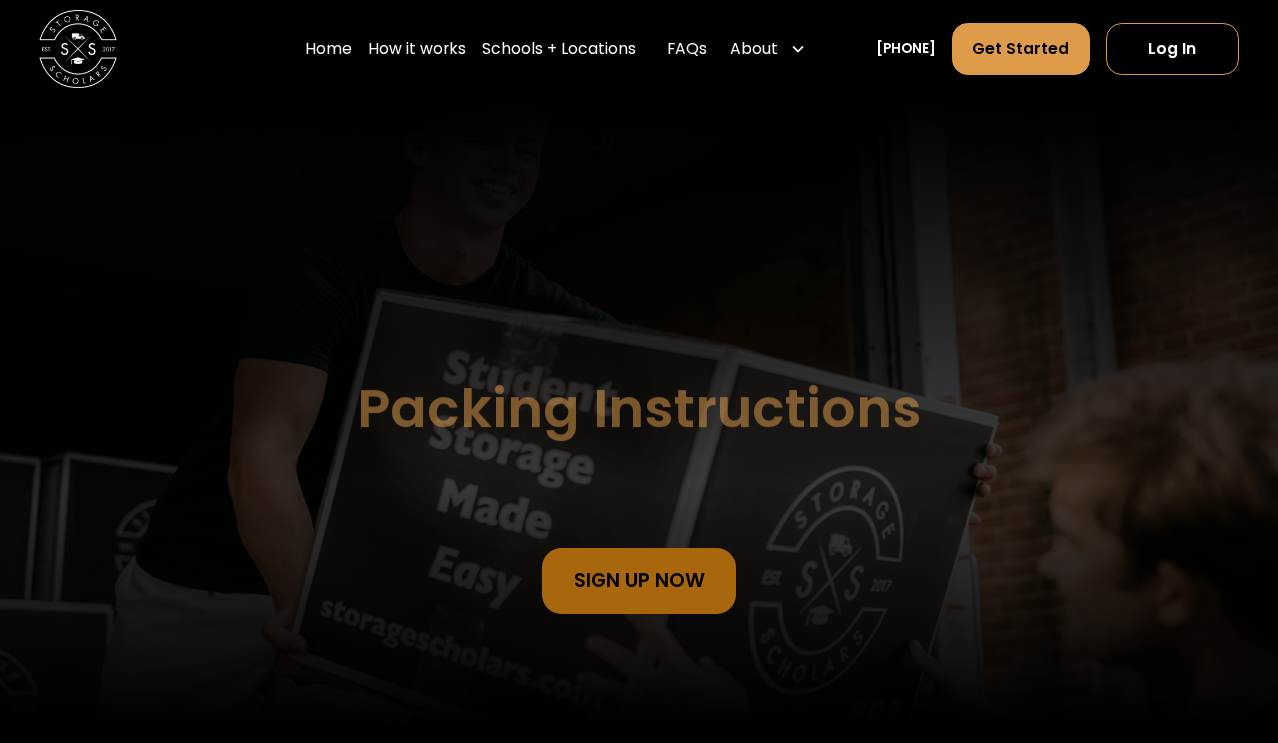 scroll, scrollTop: 0, scrollLeft: 0, axis: both 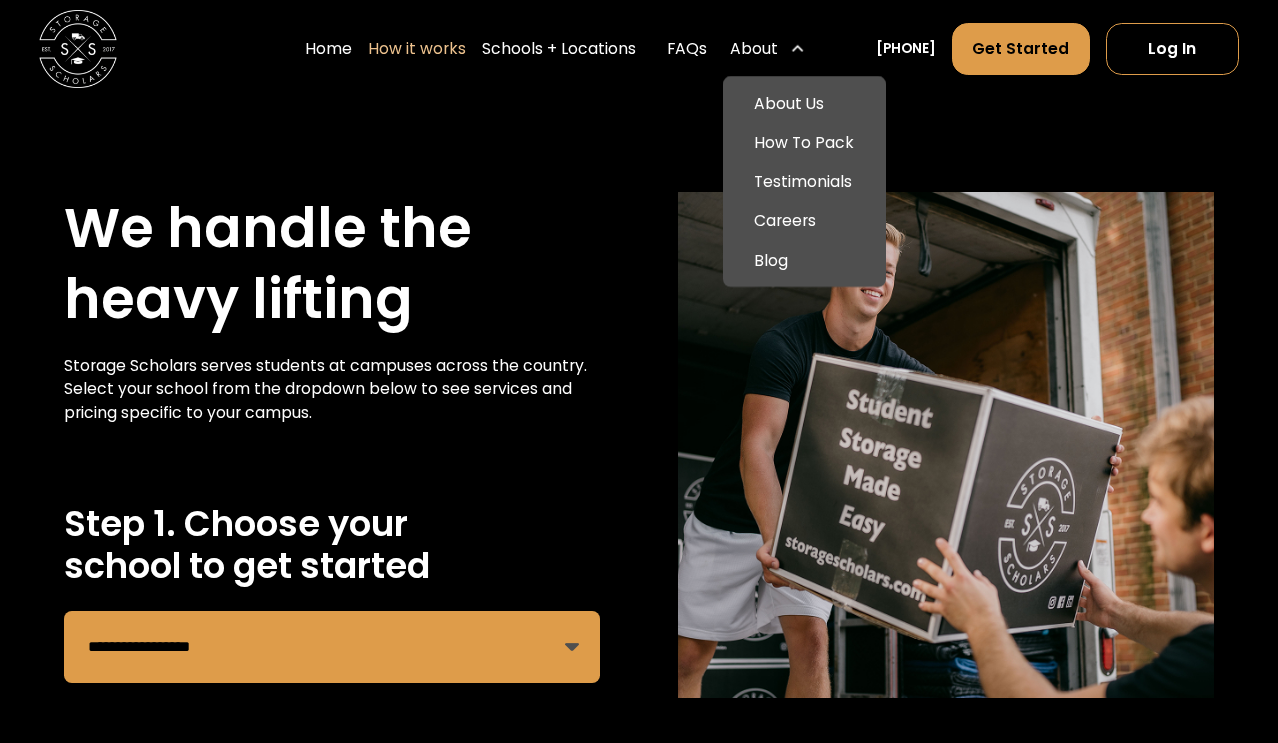 click on "About" at bounding box center [754, 48] 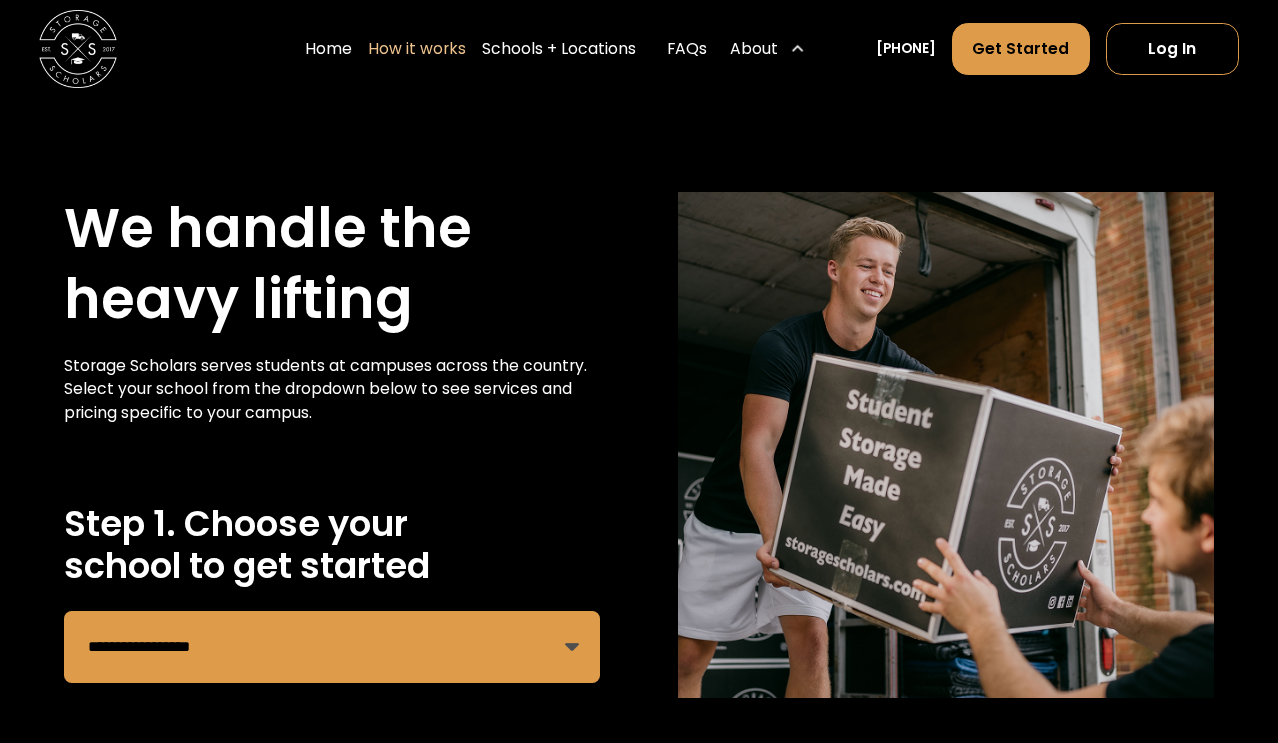 click on "About" at bounding box center (754, 48) 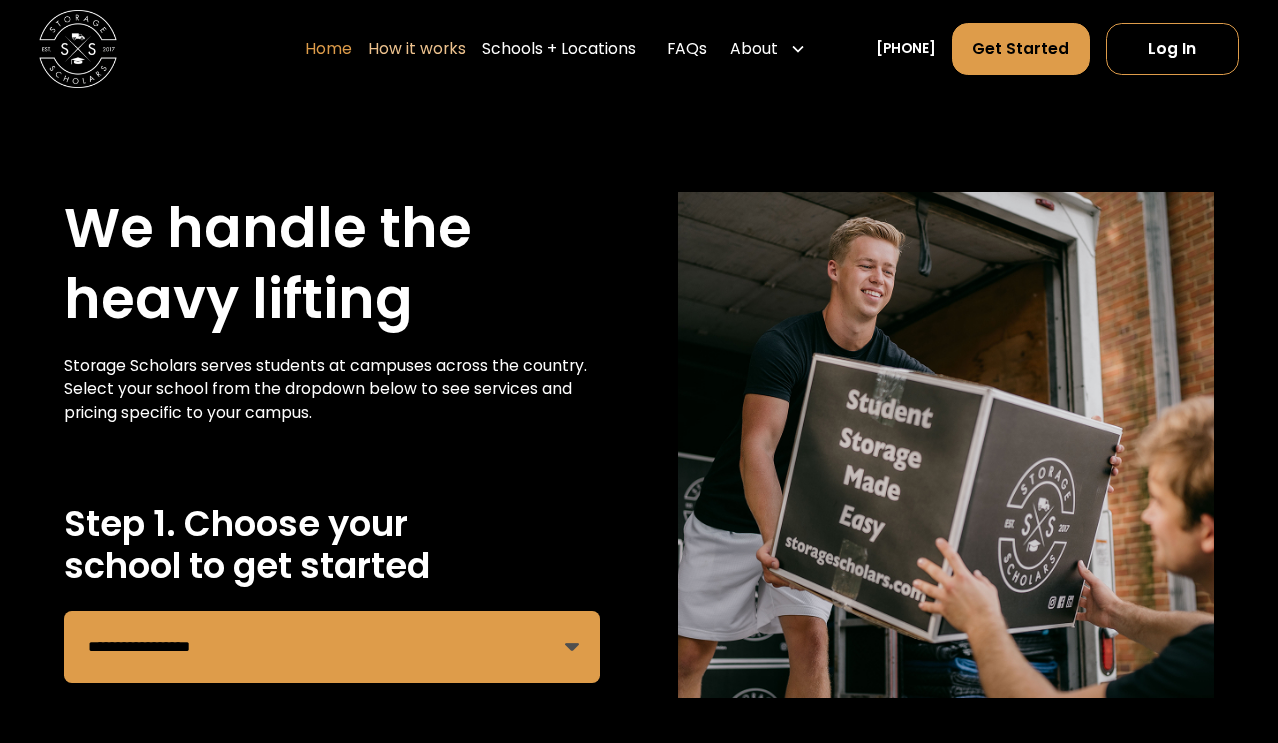 click on "Home" at bounding box center [328, 49] 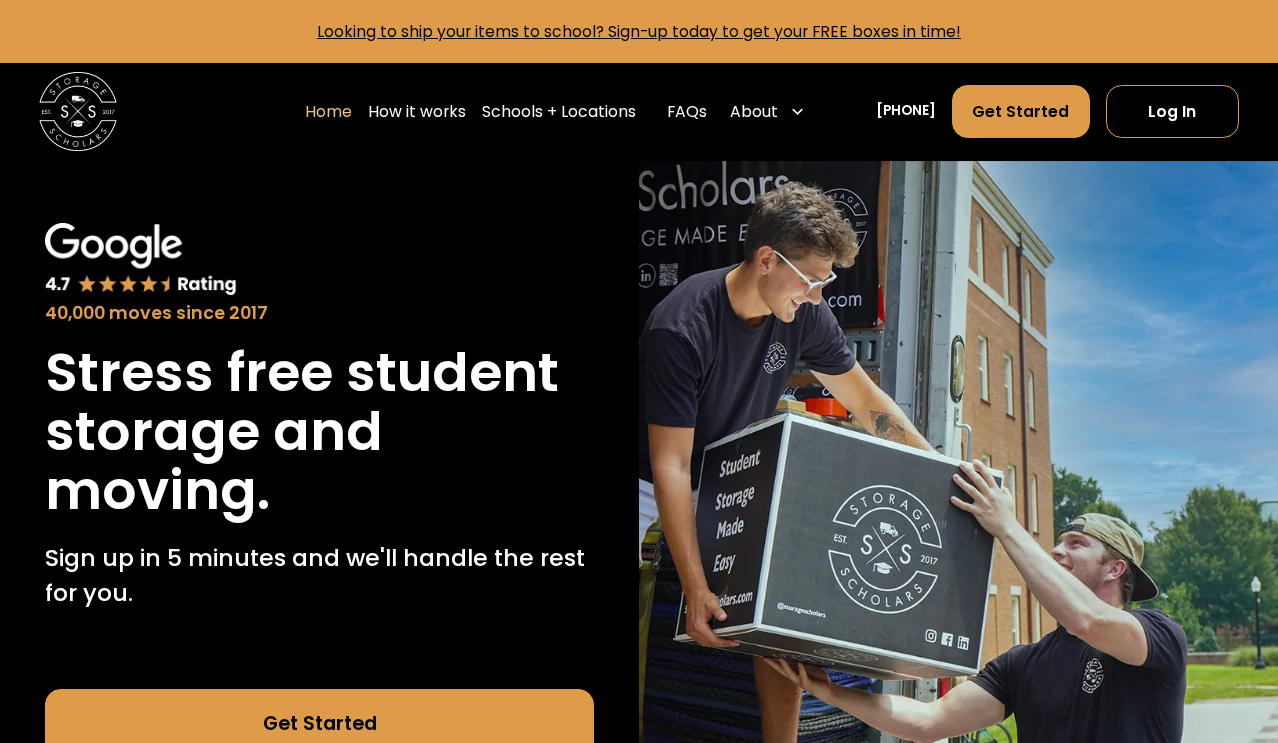 scroll, scrollTop: 0, scrollLeft: 0, axis: both 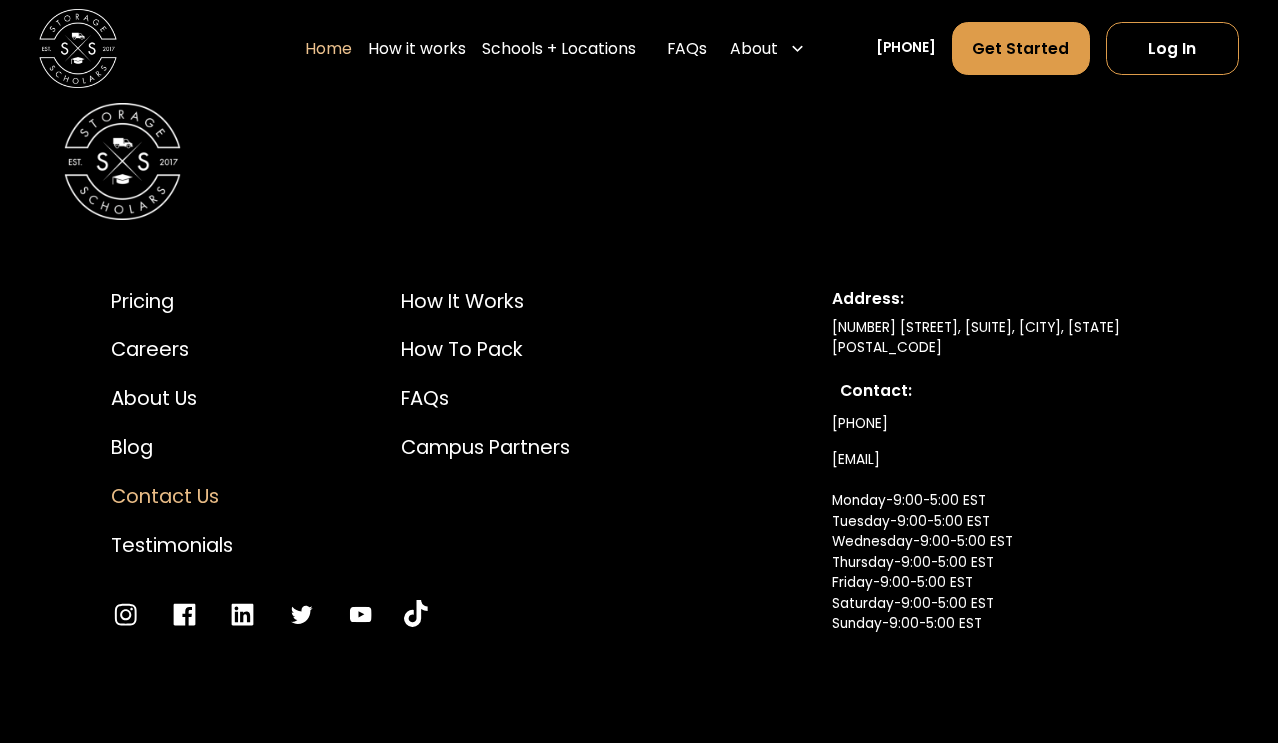 click on "Contact Us" at bounding box center (172, 496) 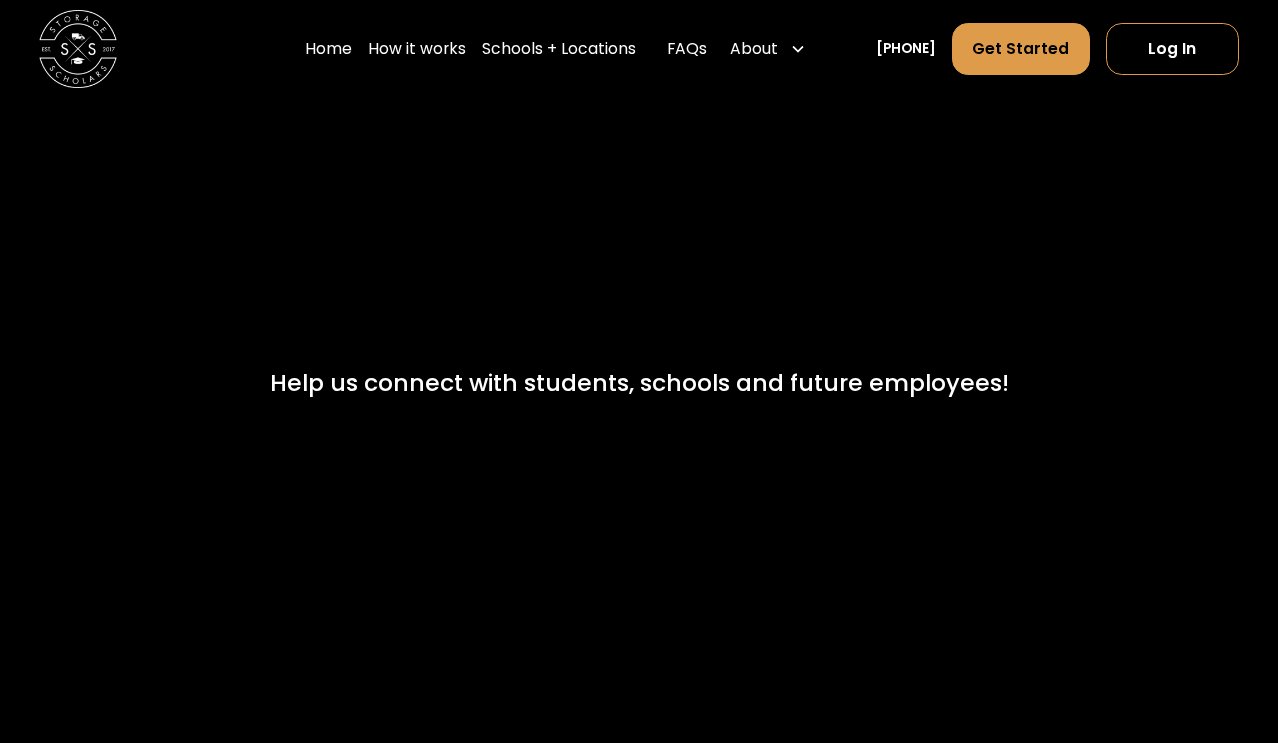 scroll, scrollTop: 0, scrollLeft: 0, axis: both 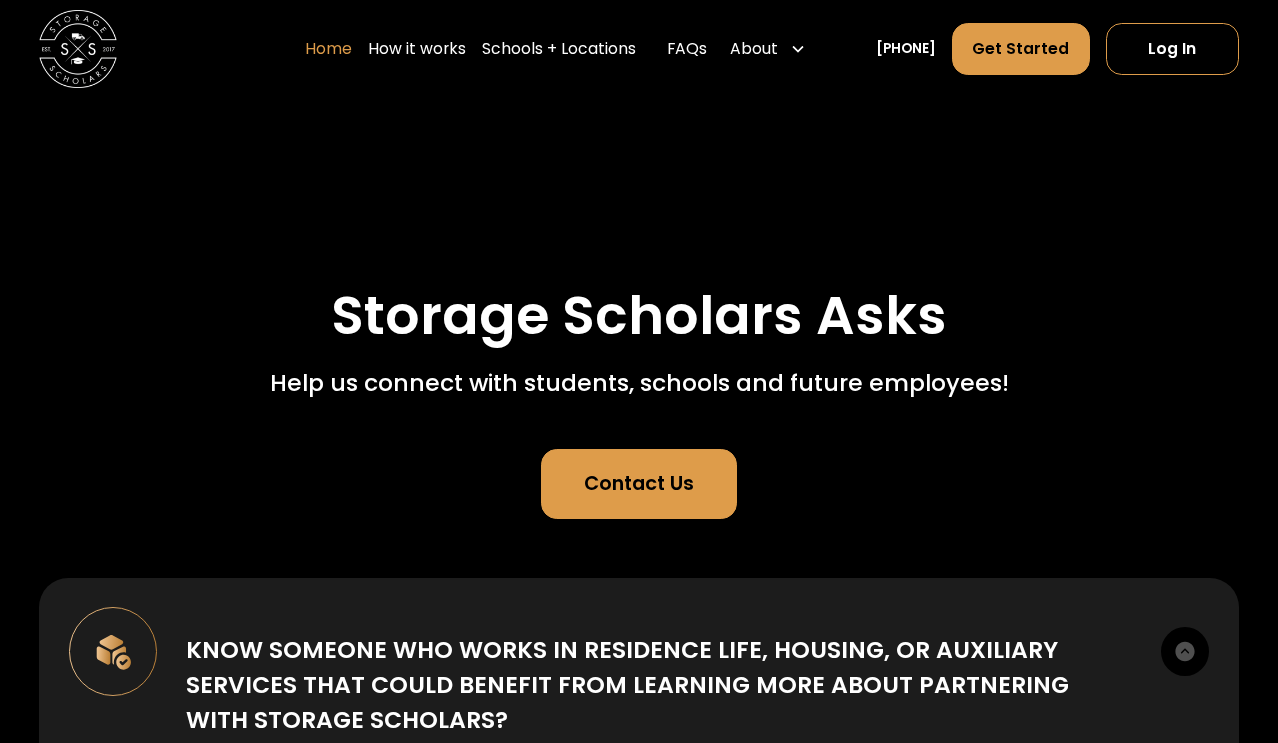 click on "Home" at bounding box center (328, 49) 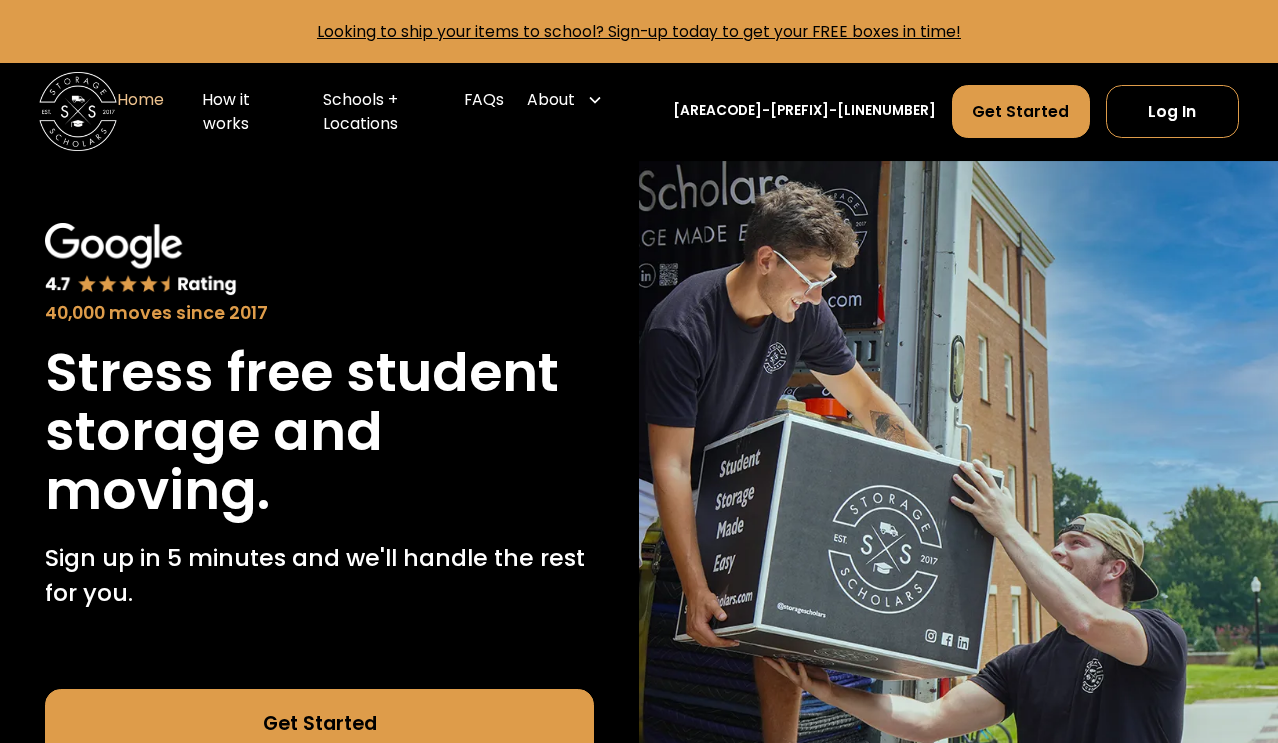 scroll, scrollTop: 0, scrollLeft: 0, axis: both 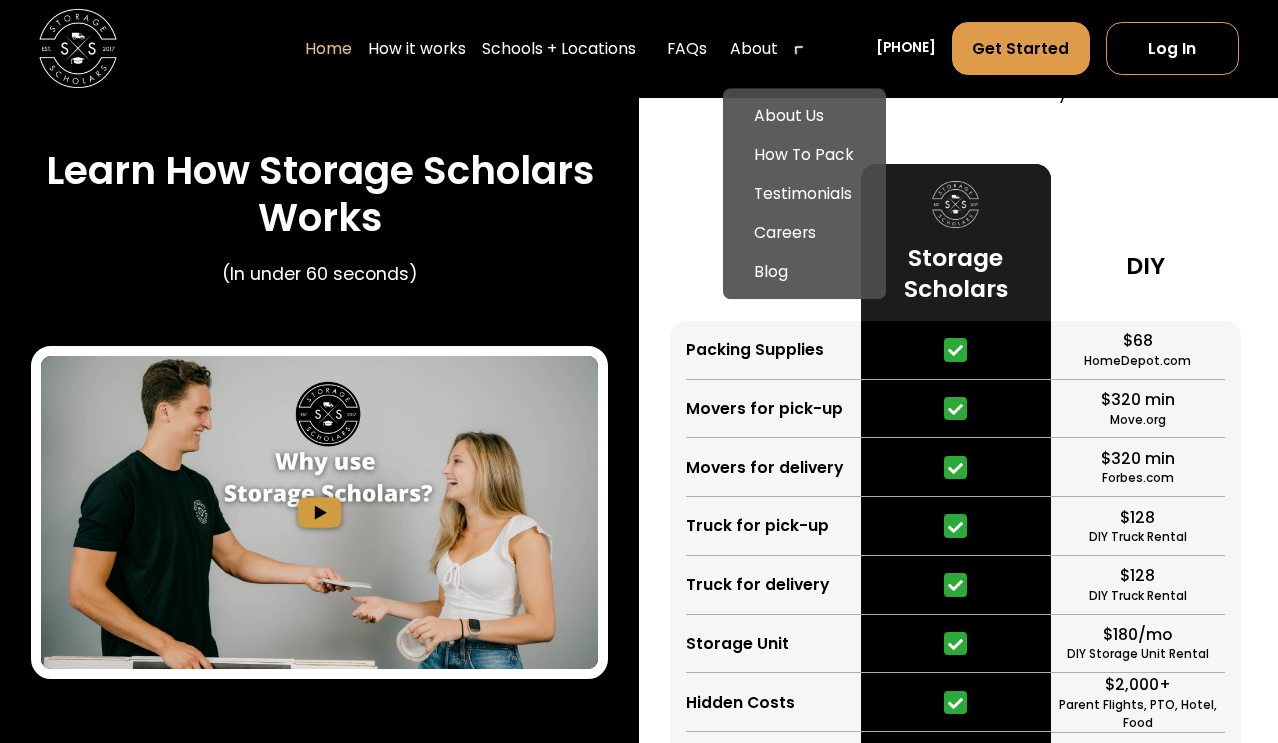 click on "About" at bounding box center (754, 48) 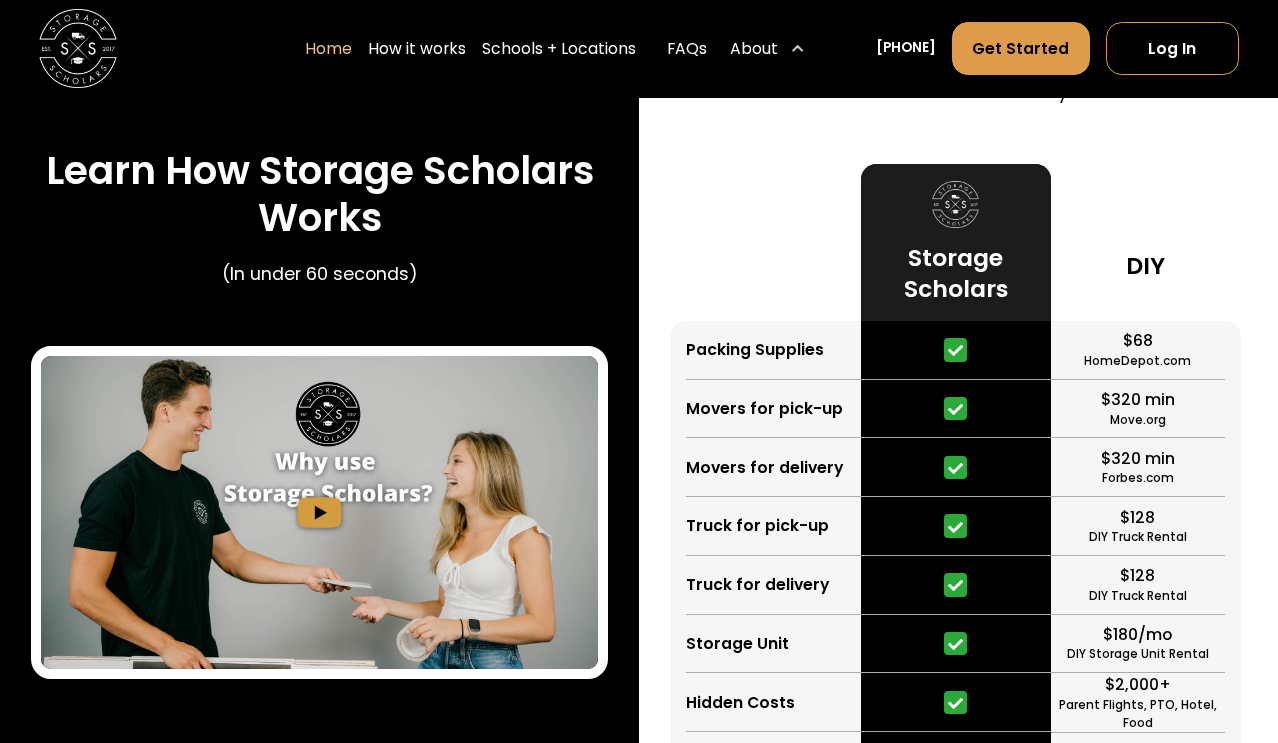 click on "About" at bounding box center [754, 48] 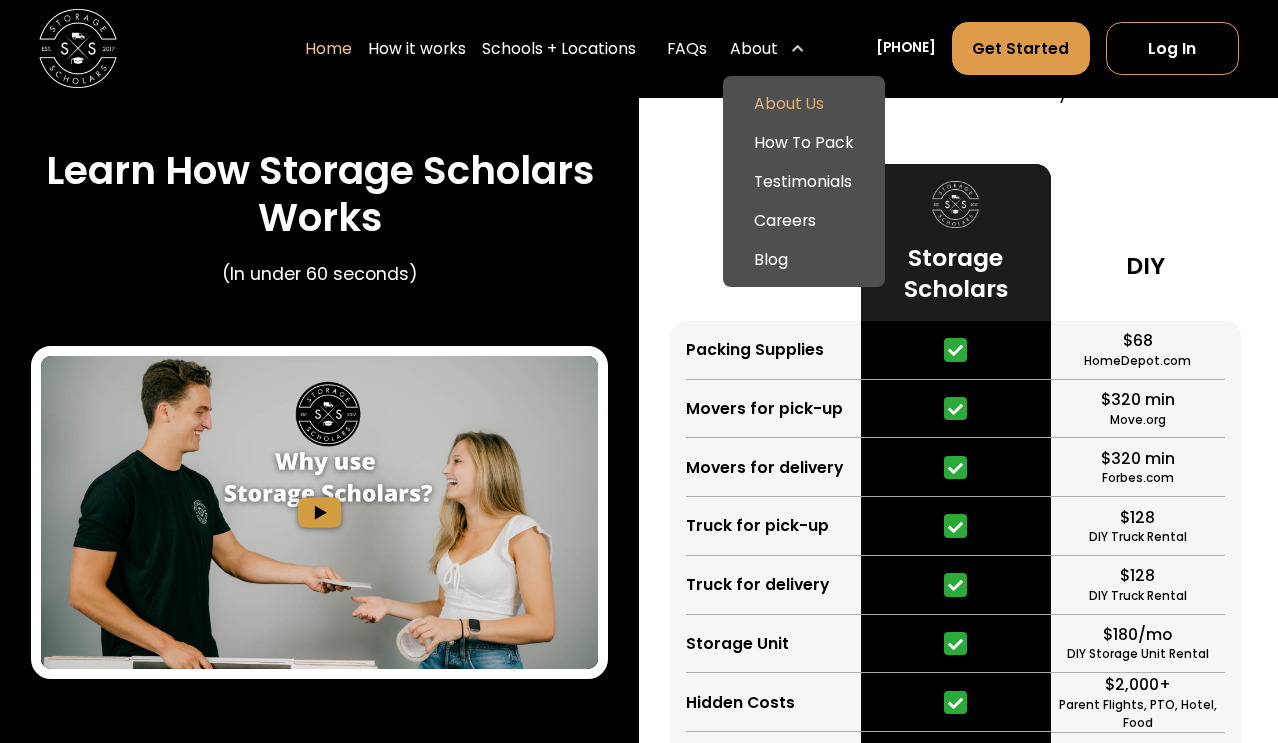 click on "About Us" at bounding box center [803, 103] 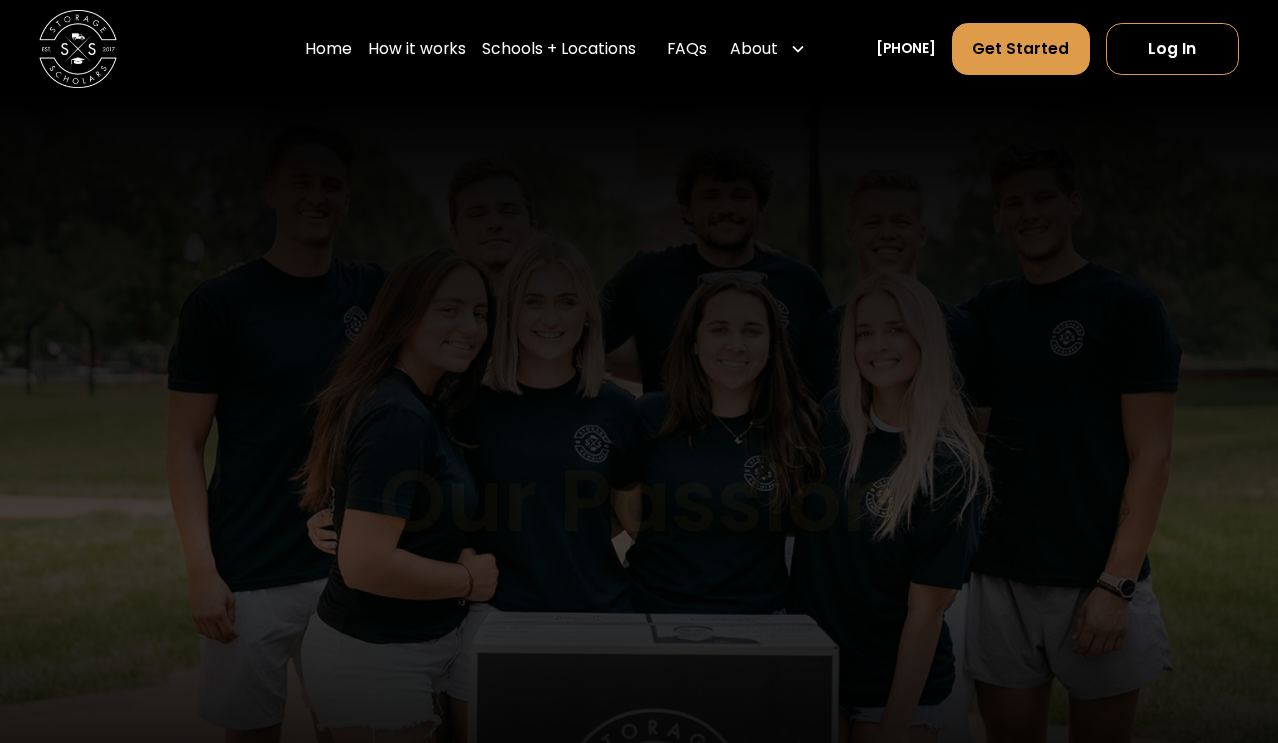 scroll, scrollTop: 0, scrollLeft: 0, axis: both 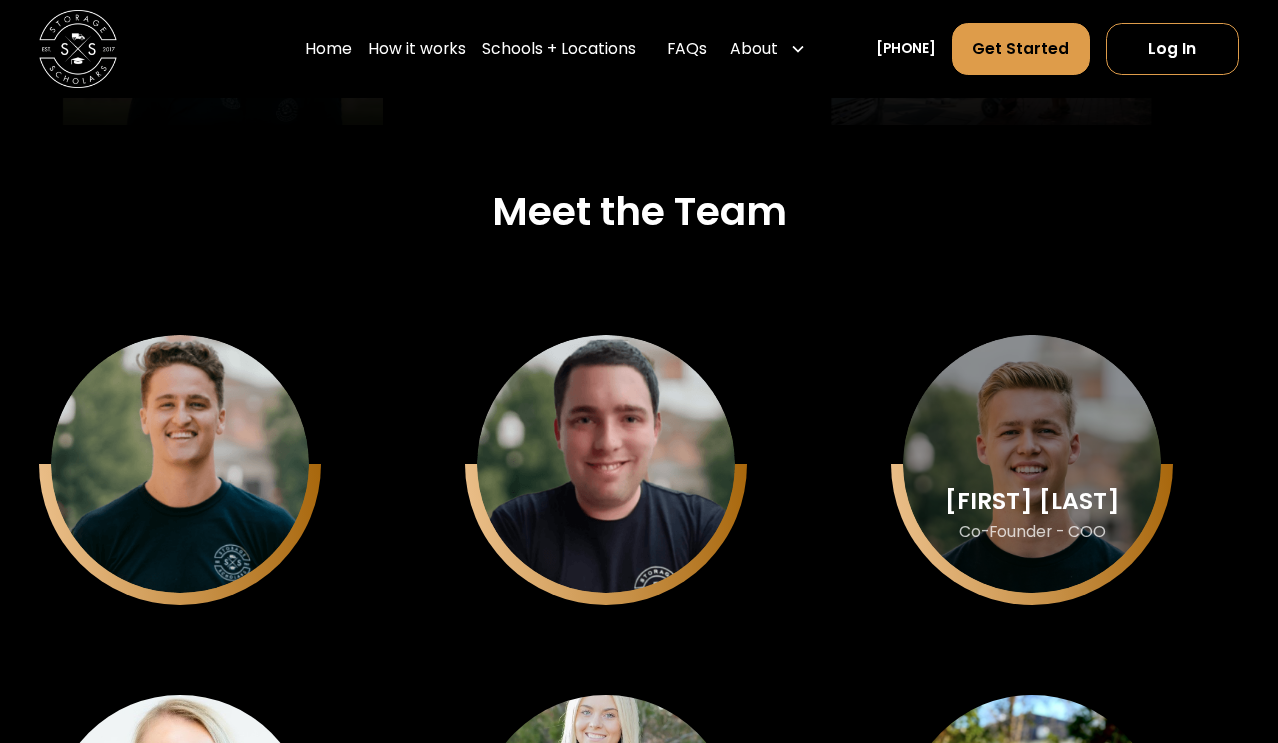 click on "Co-Founder - COO" at bounding box center (180, 532) 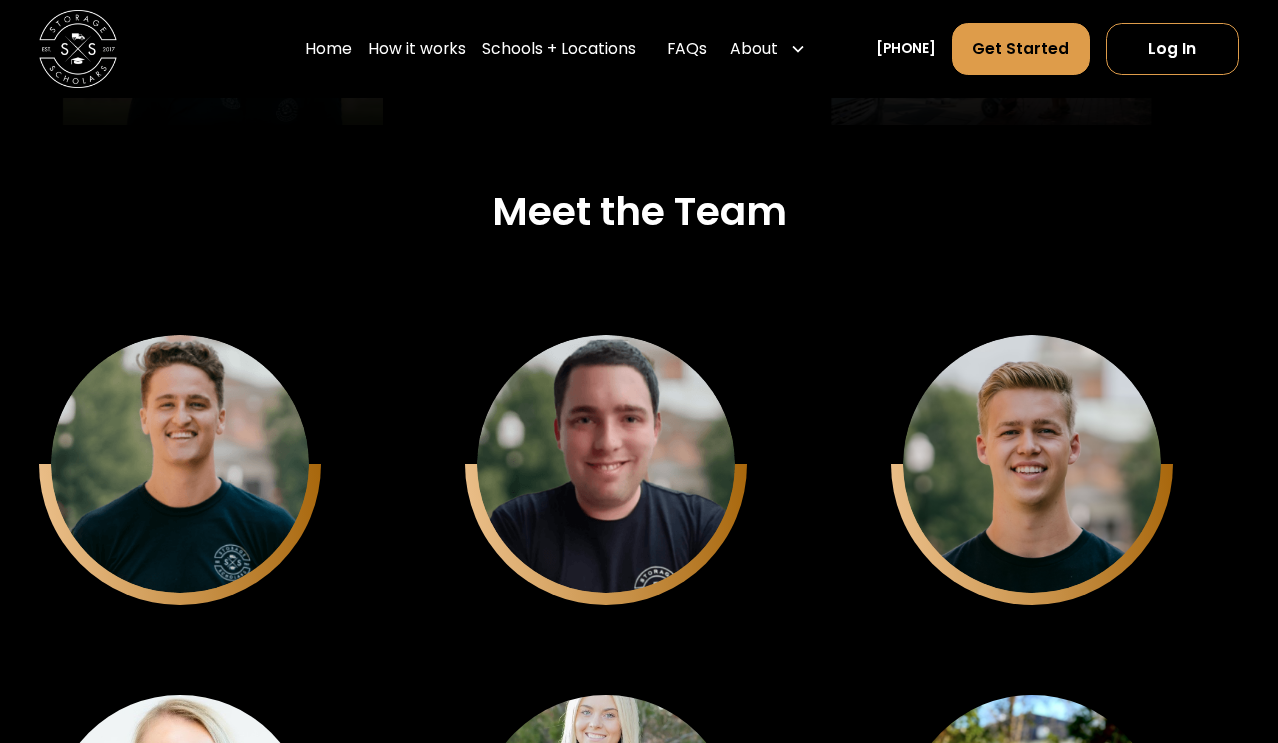 click on "Meet the Team" at bounding box center (639, 211) 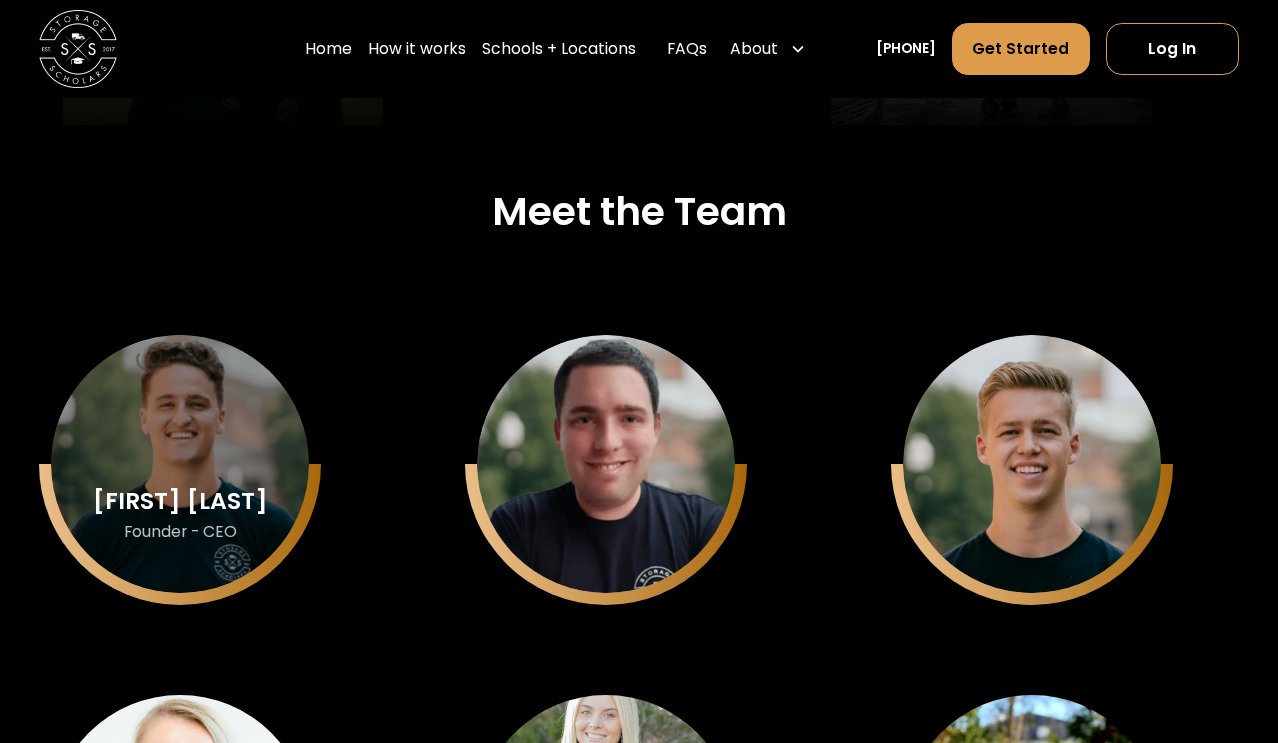 click on "[FIRST] [LAST]" at bounding box center [180, 501] 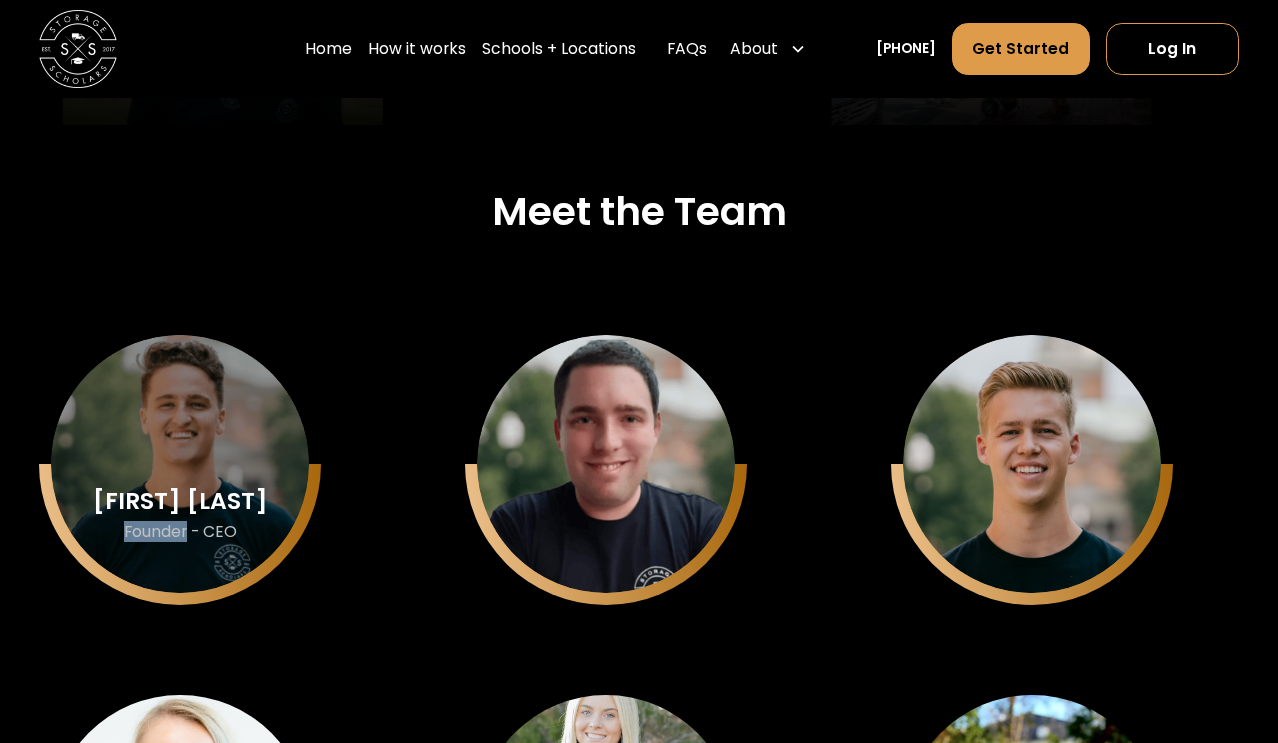 click on "Founder - CEO" at bounding box center (180, 532) 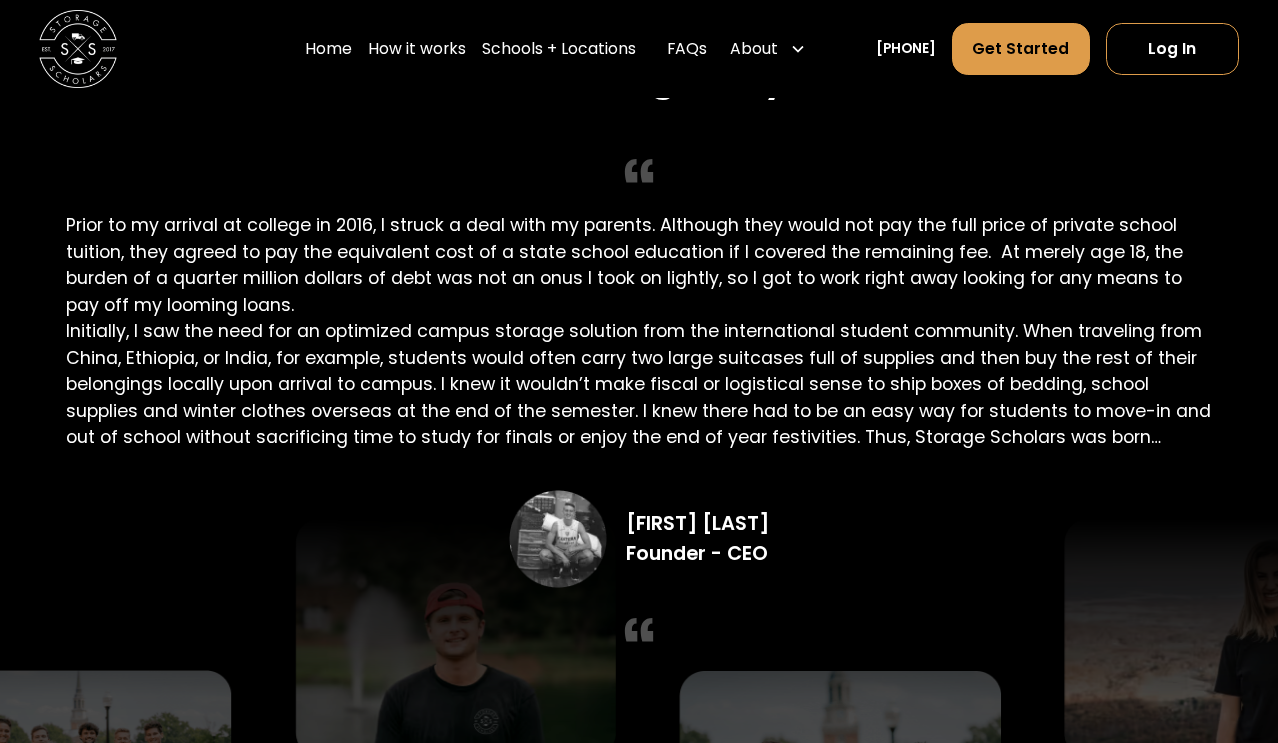 scroll, scrollTop: 3589, scrollLeft: 0, axis: vertical 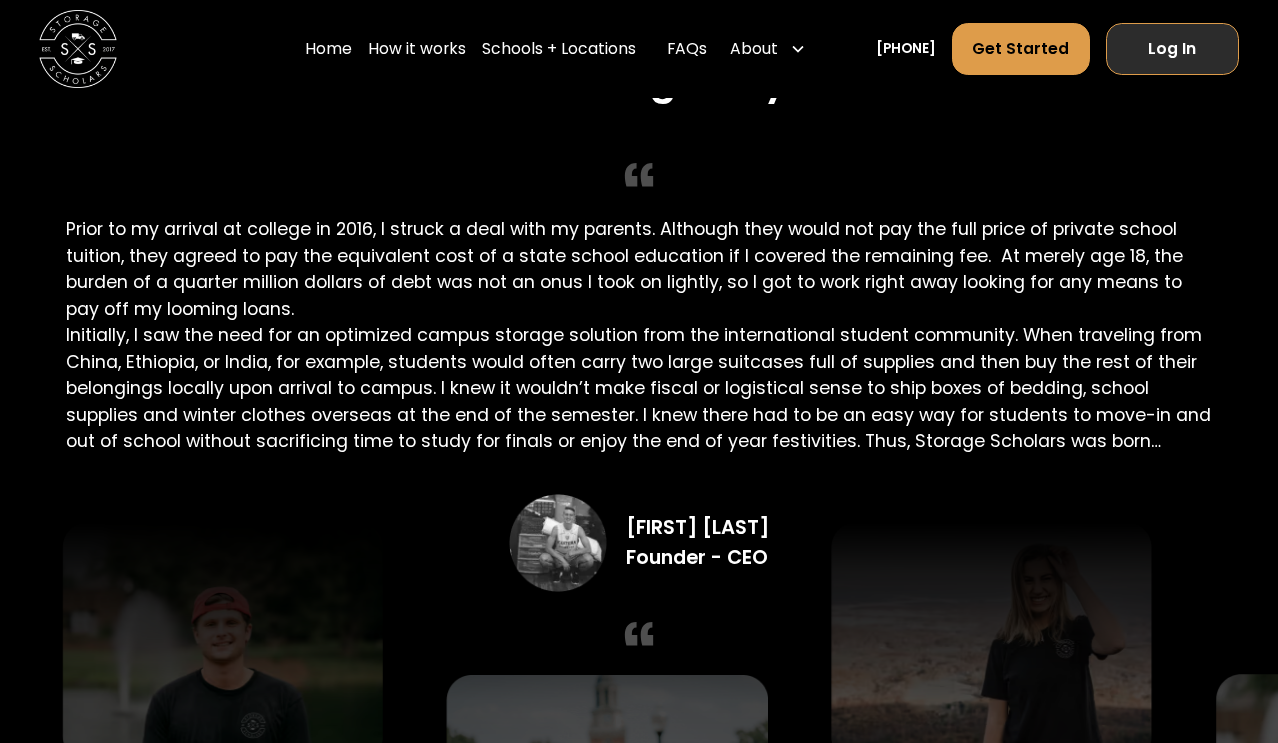 click on "Log In" at bounding box center (1172, 49) 